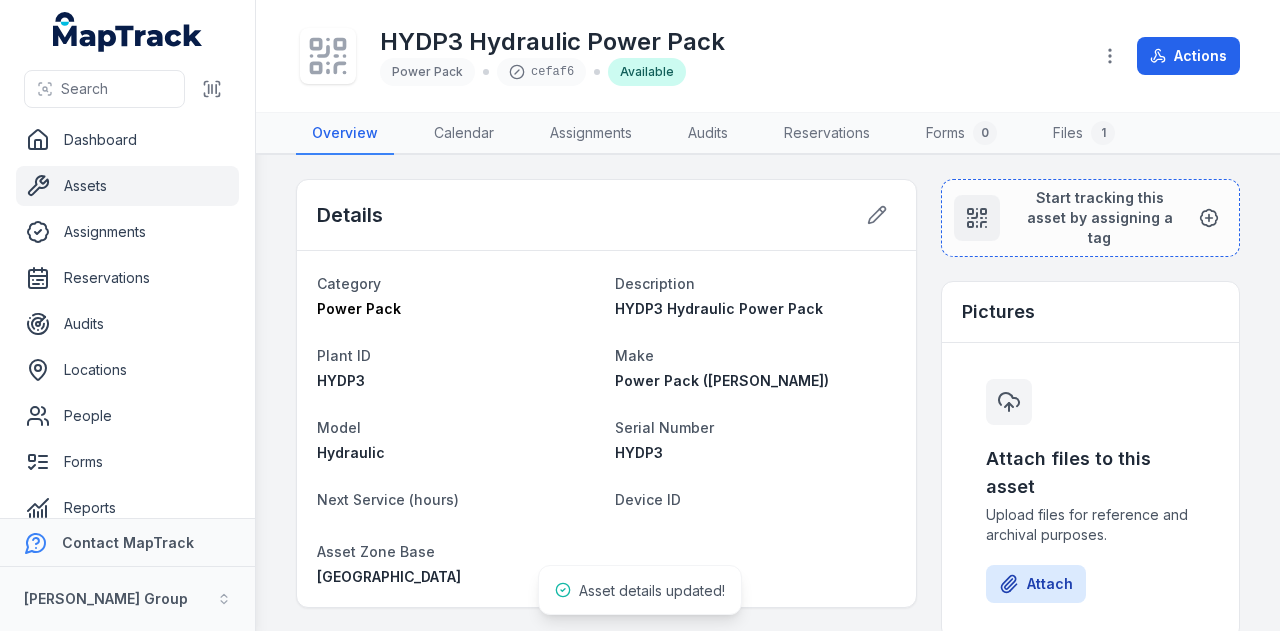 scroll, scrollTop: 0, scrollLeft: 0, axis: both 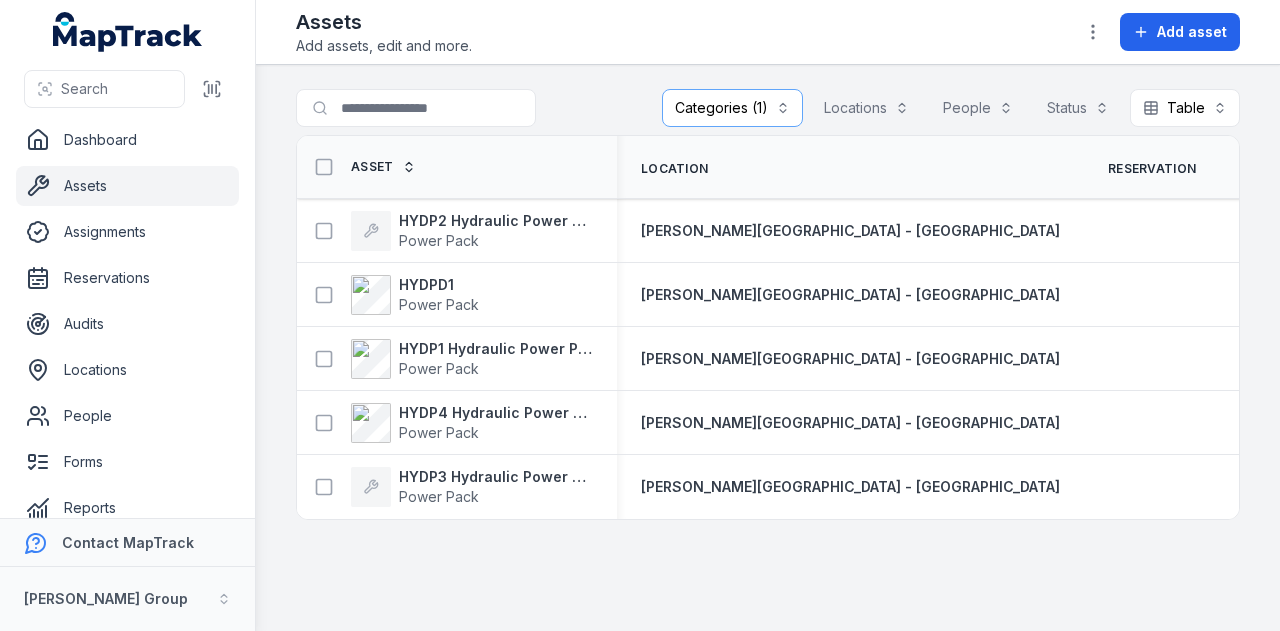 click on "Categories   (1)" at bounding box center [732, 108] 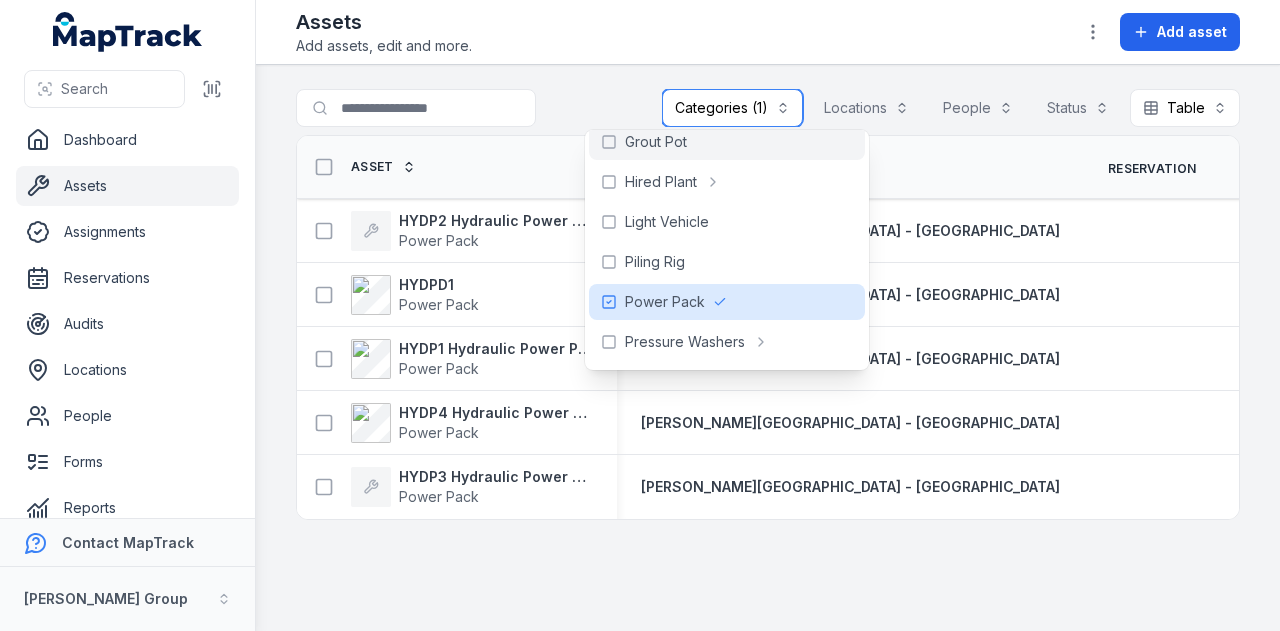scroll, scrollTop: 700, scrollLeft: 0, axis: vertical 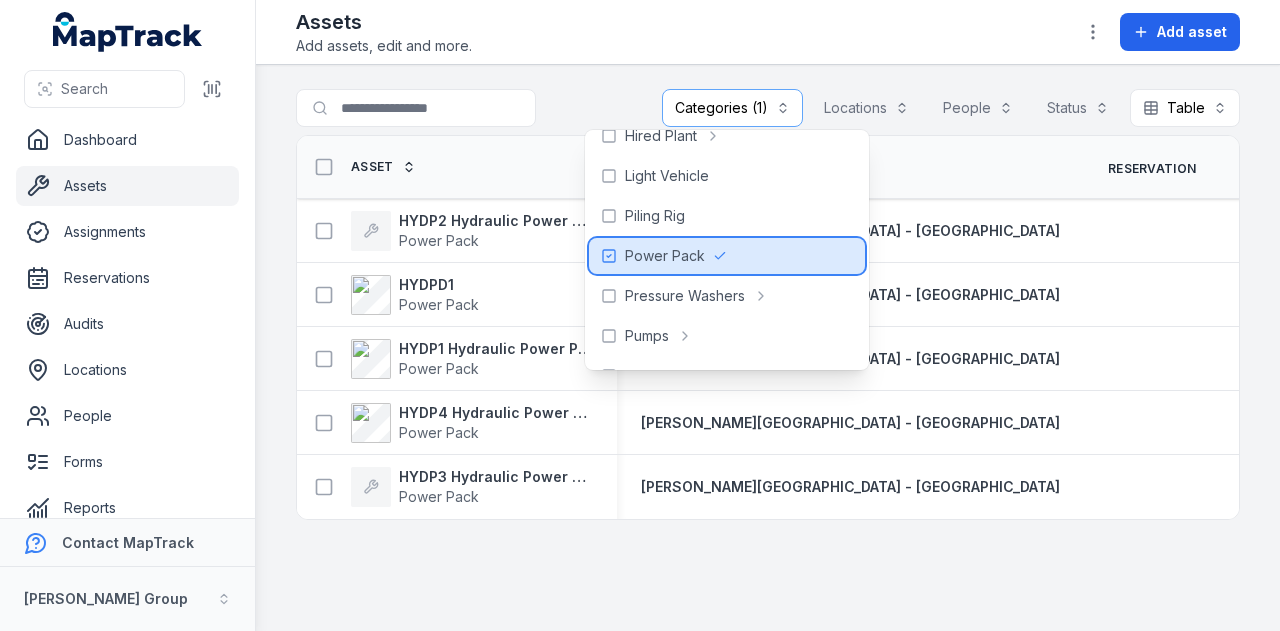 click on "Power Pack" at bounding box center [665, 256] 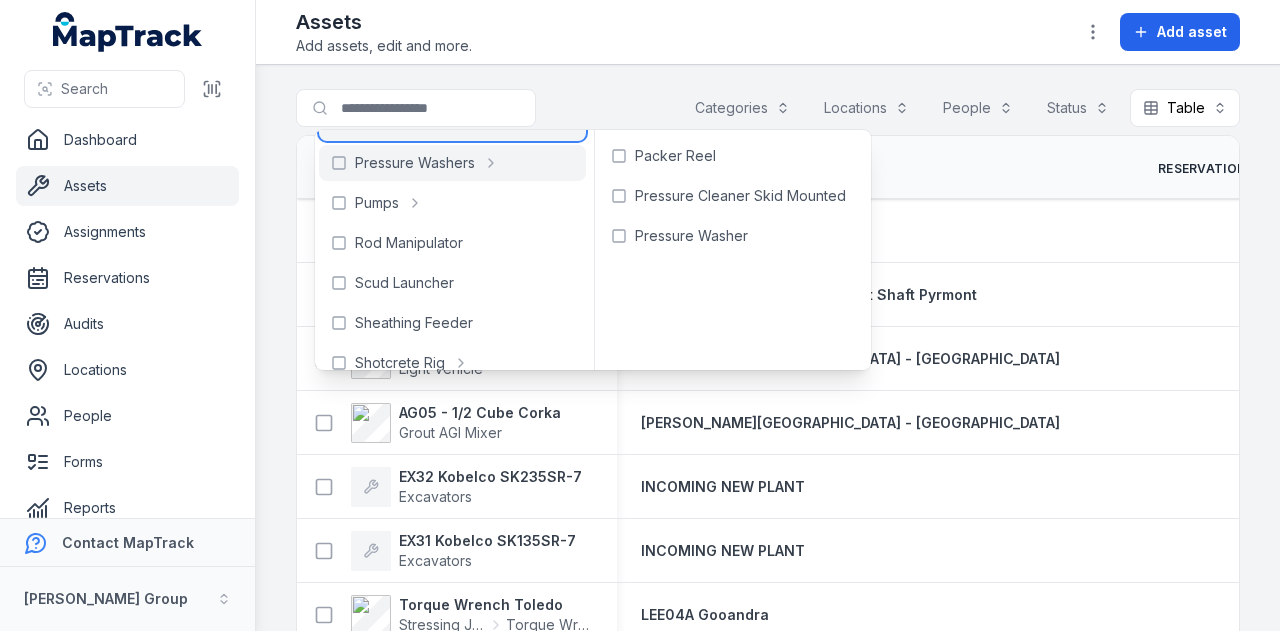 scroll, scrollTop: 772, scrollLeft: 0, axis: vertical 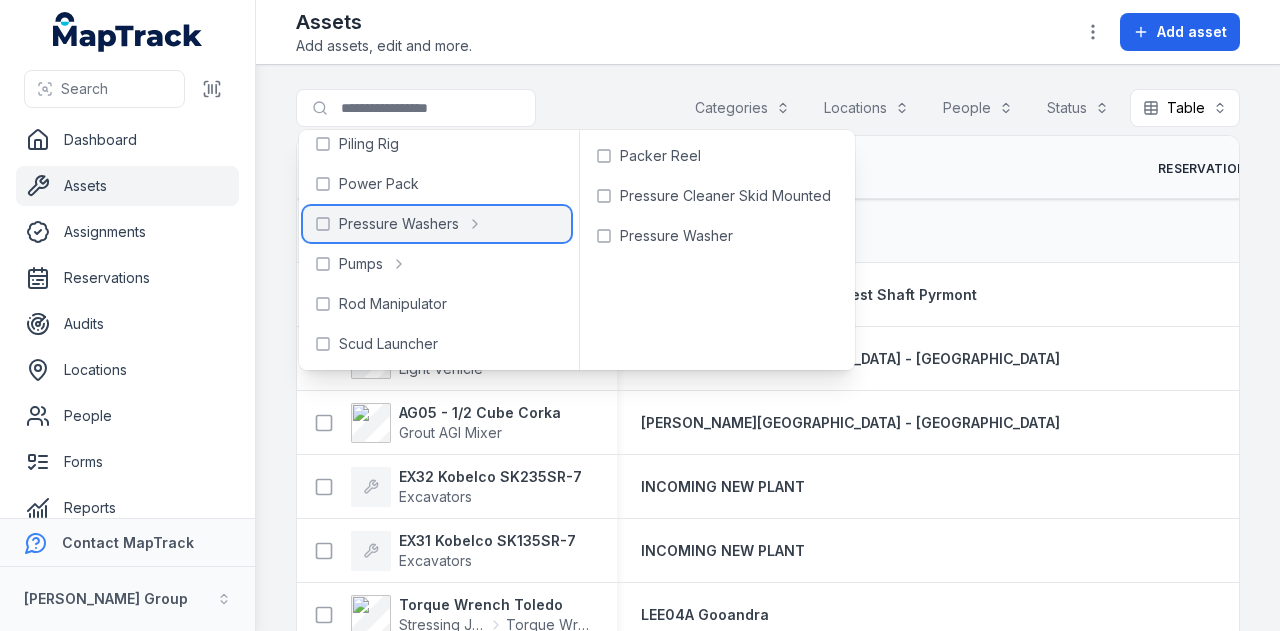 click on "Pressure Washers" at bounding box center (437, 224) 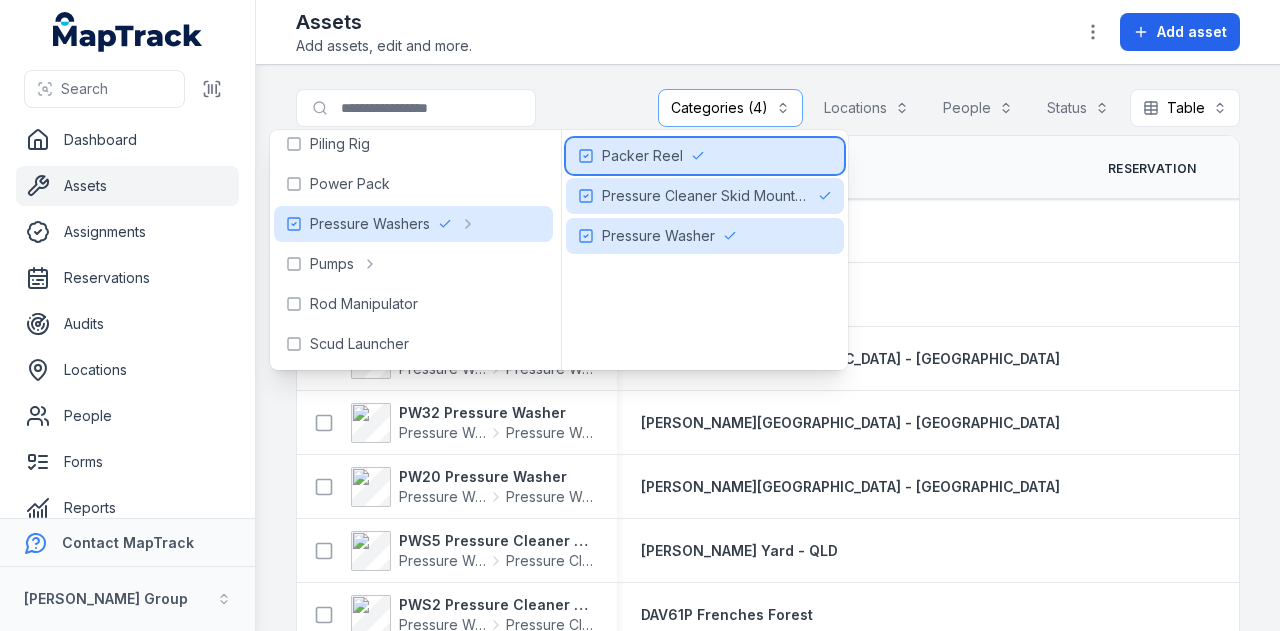 click on "Packer Reel" at bounding box center (642, 156) 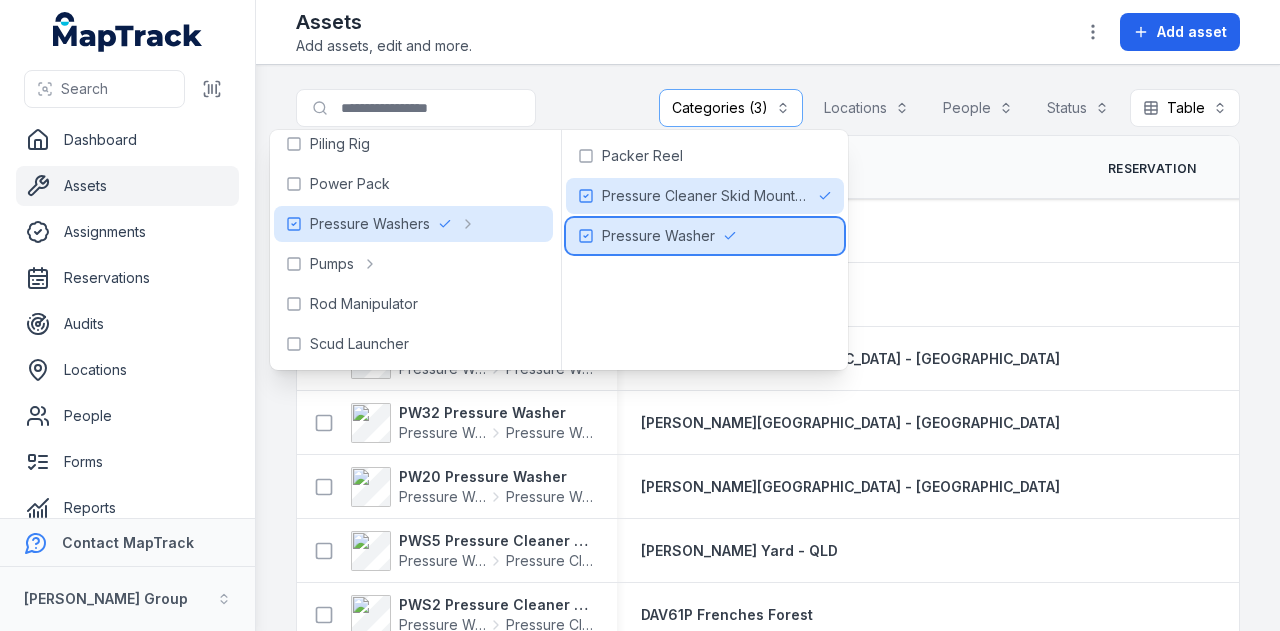click on "Pressure Washer" at bounding box center [658, 236] 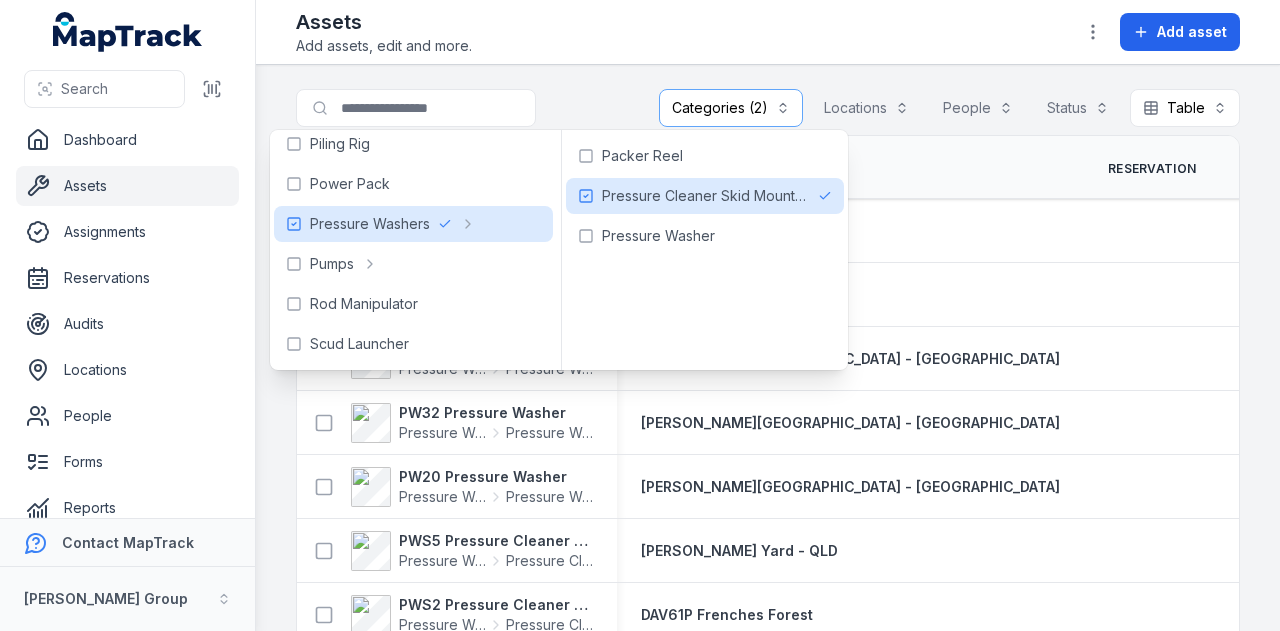 click on "**********" at bounding box center (768, 348) 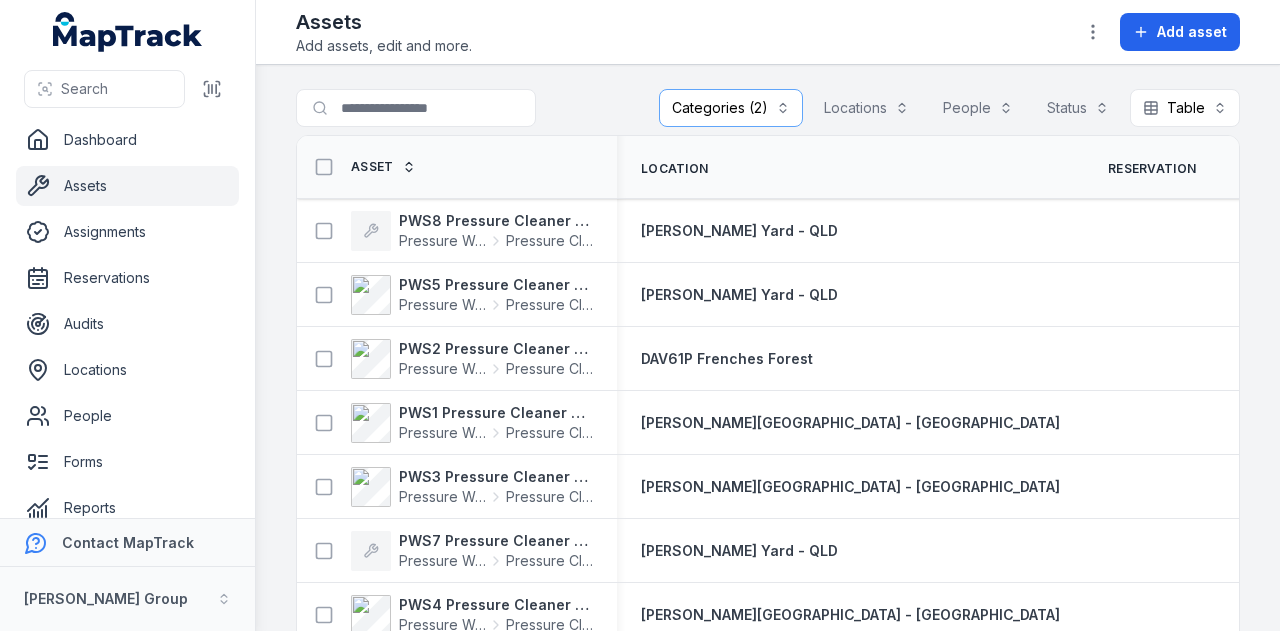 click on "Asset" at bounding box center [372, 167] 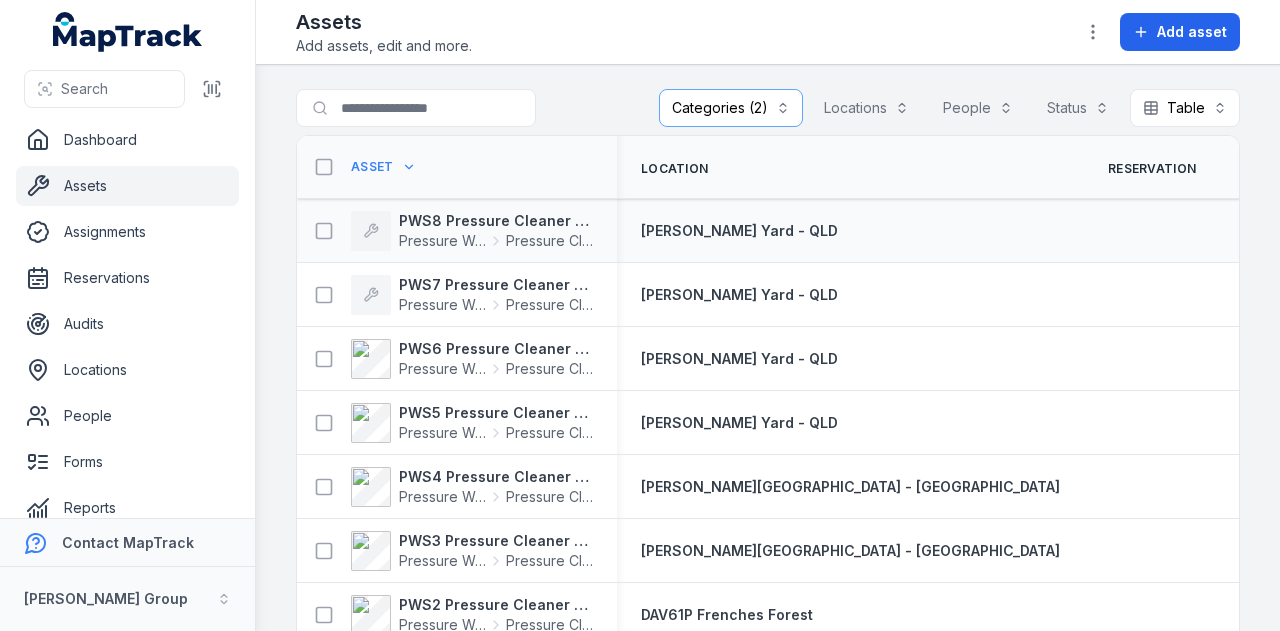 scroll, scrollTop: 0, scrollLeft: 0, axis: both 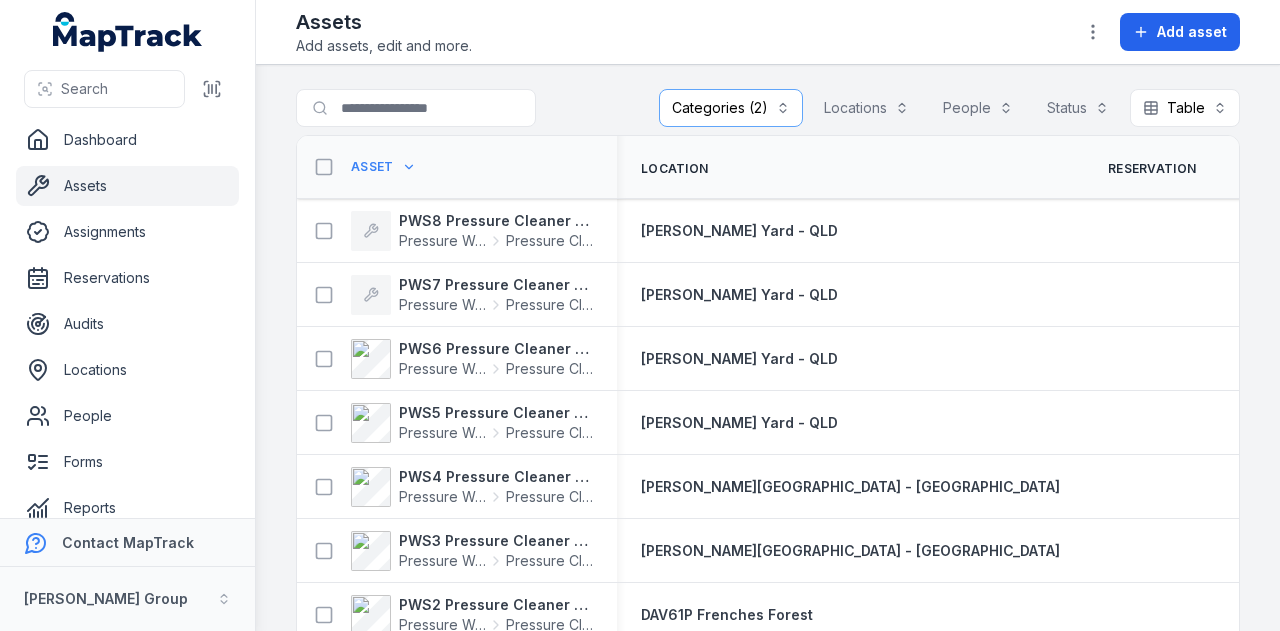 click on "Asset" at bounding box center [372, 167] 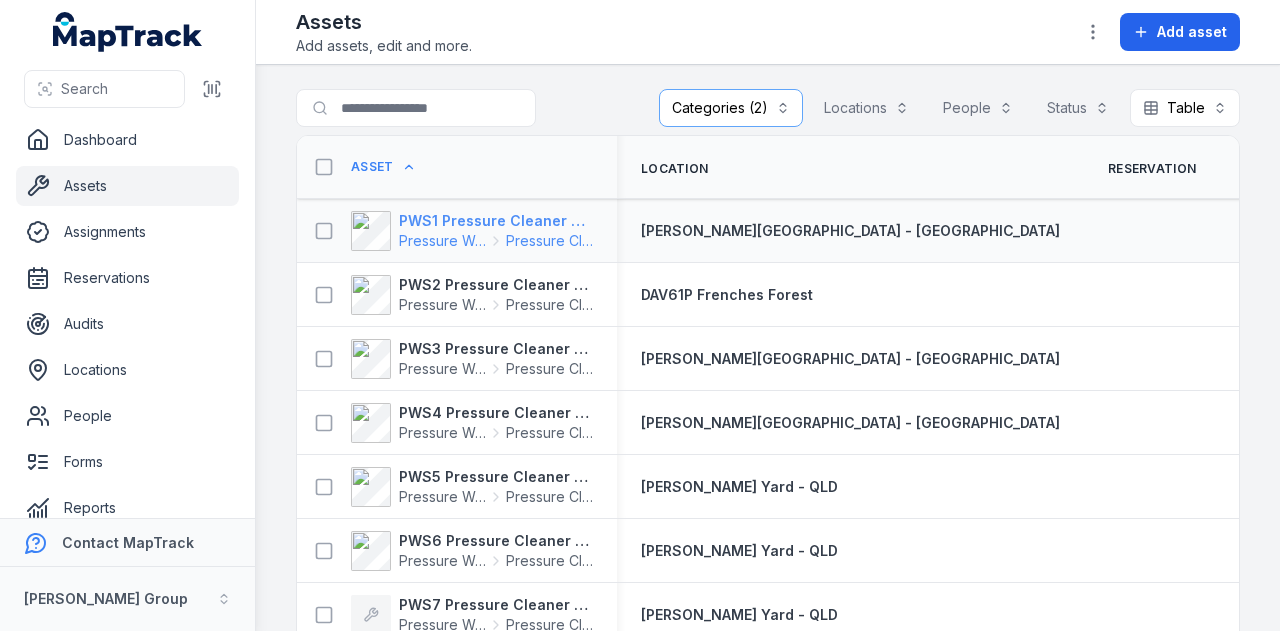 scroll, scrollTop: 0, scrollLeft: 0, axis: both 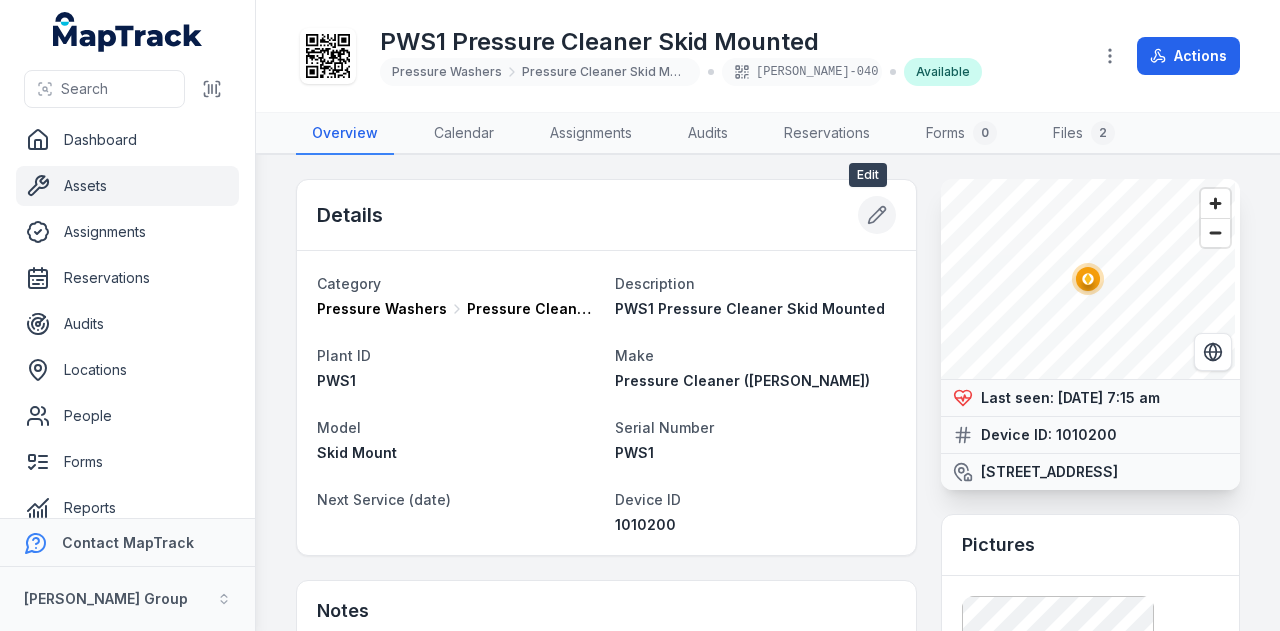 click 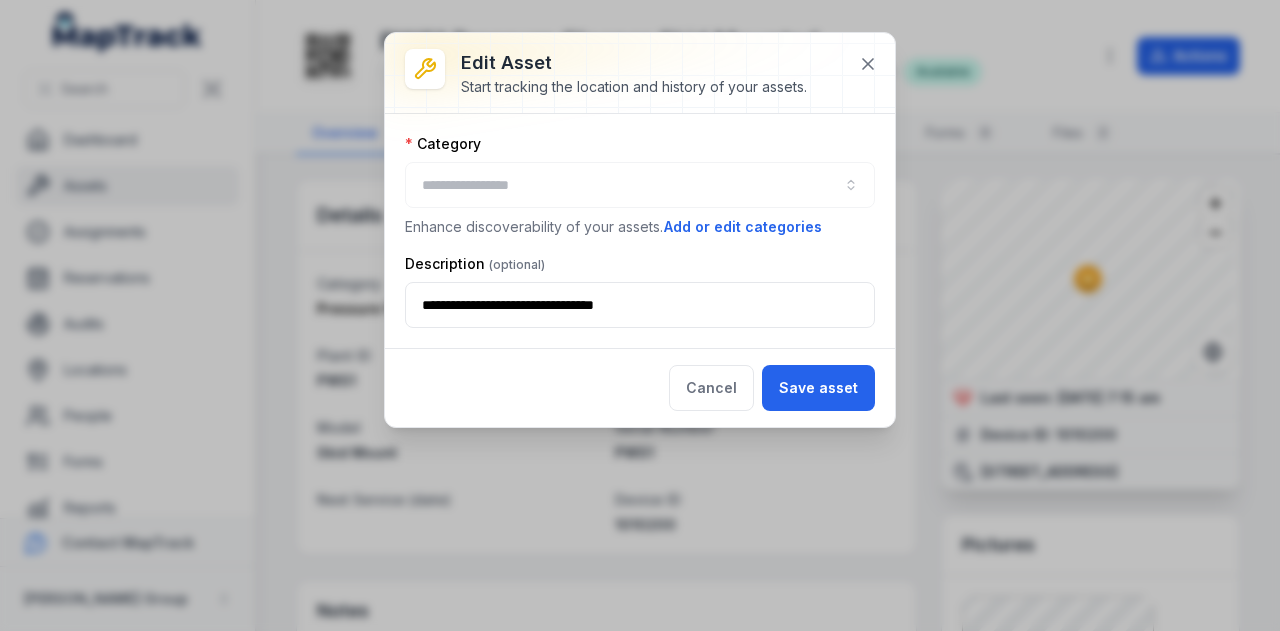 type on "**********" 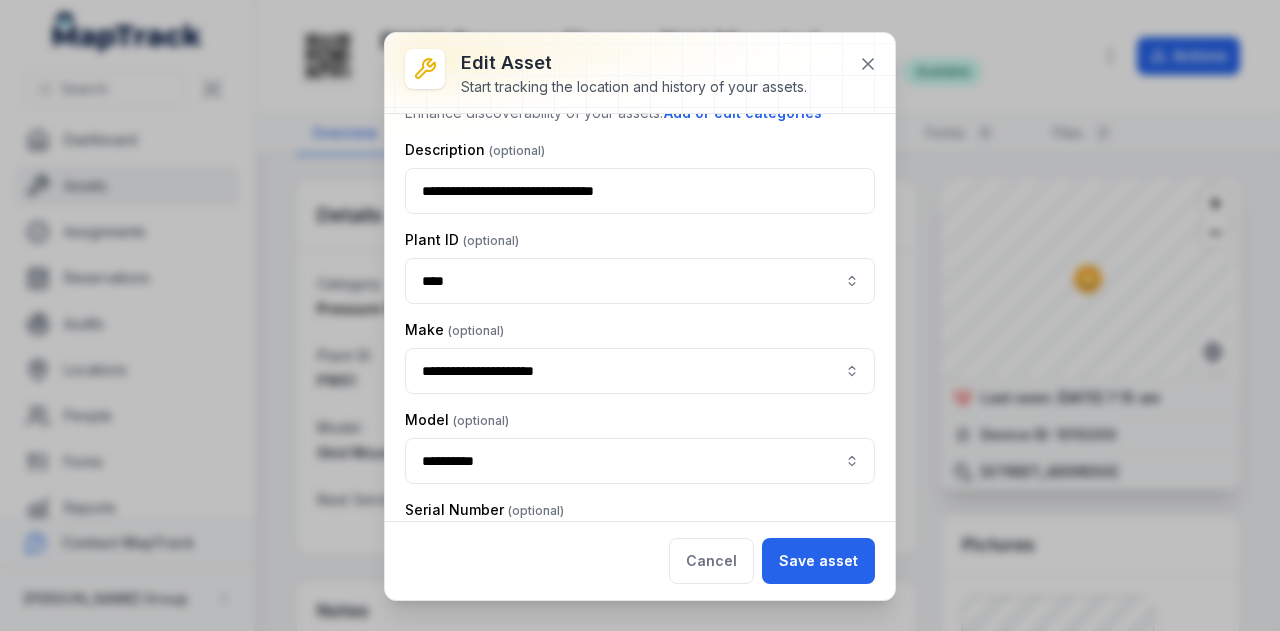 scroll, scrollTop: 0, scrollLeft: 0, axis: both 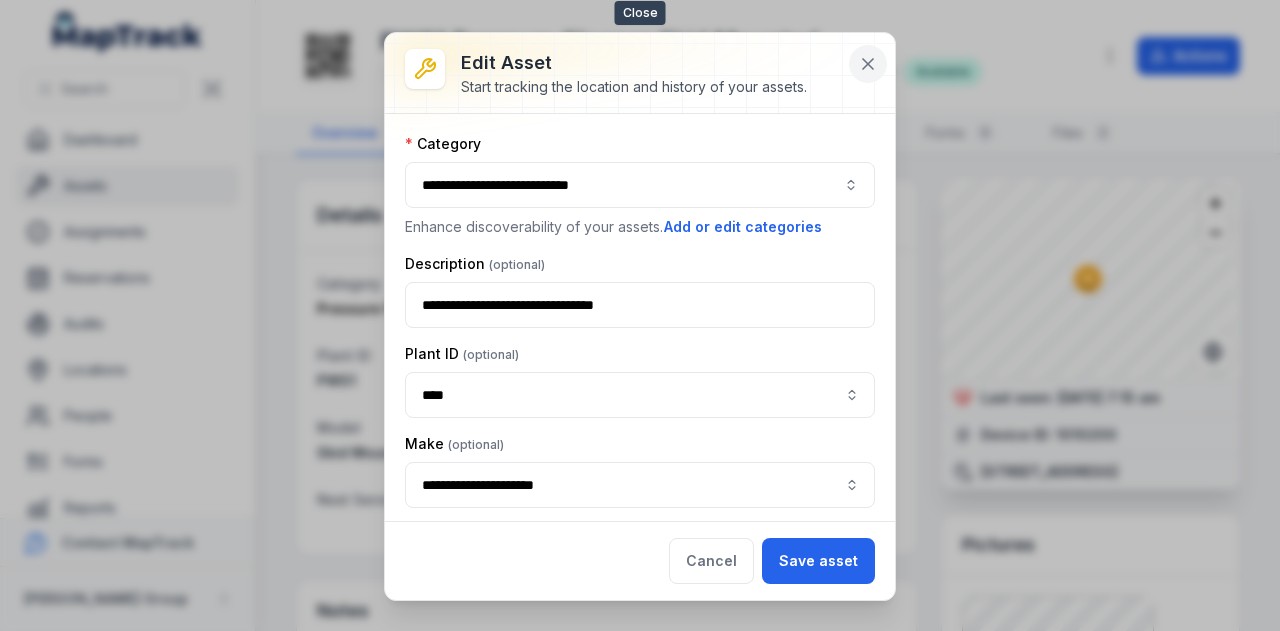 click at bounding box center (868, 64) 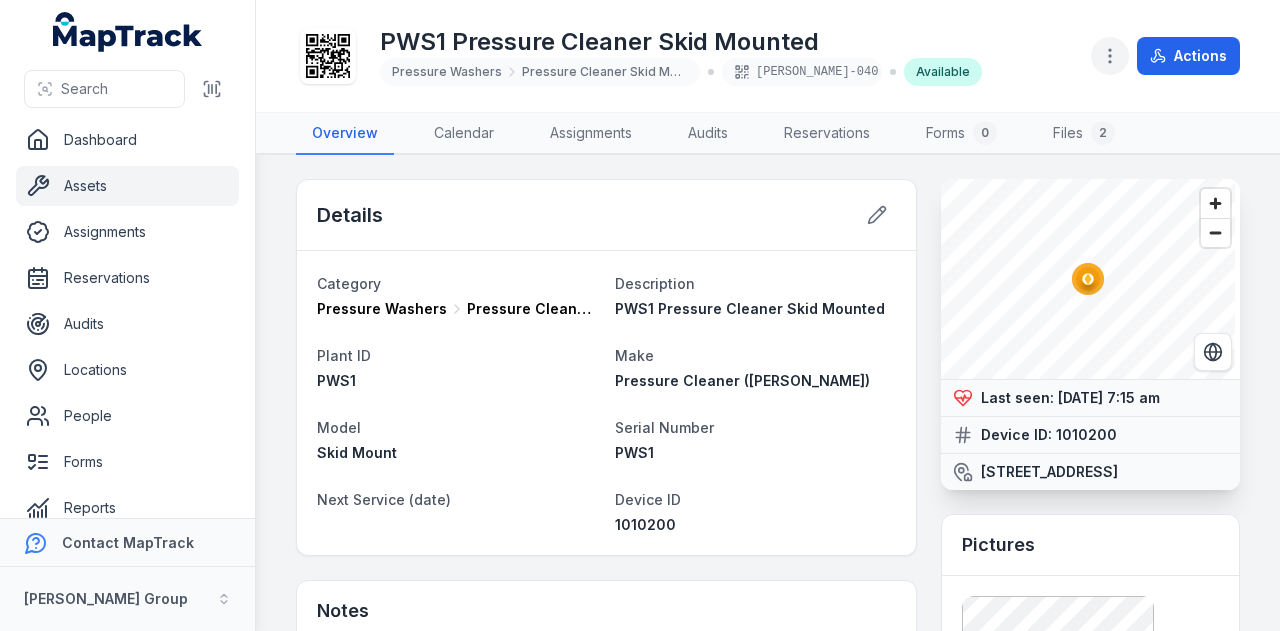 click 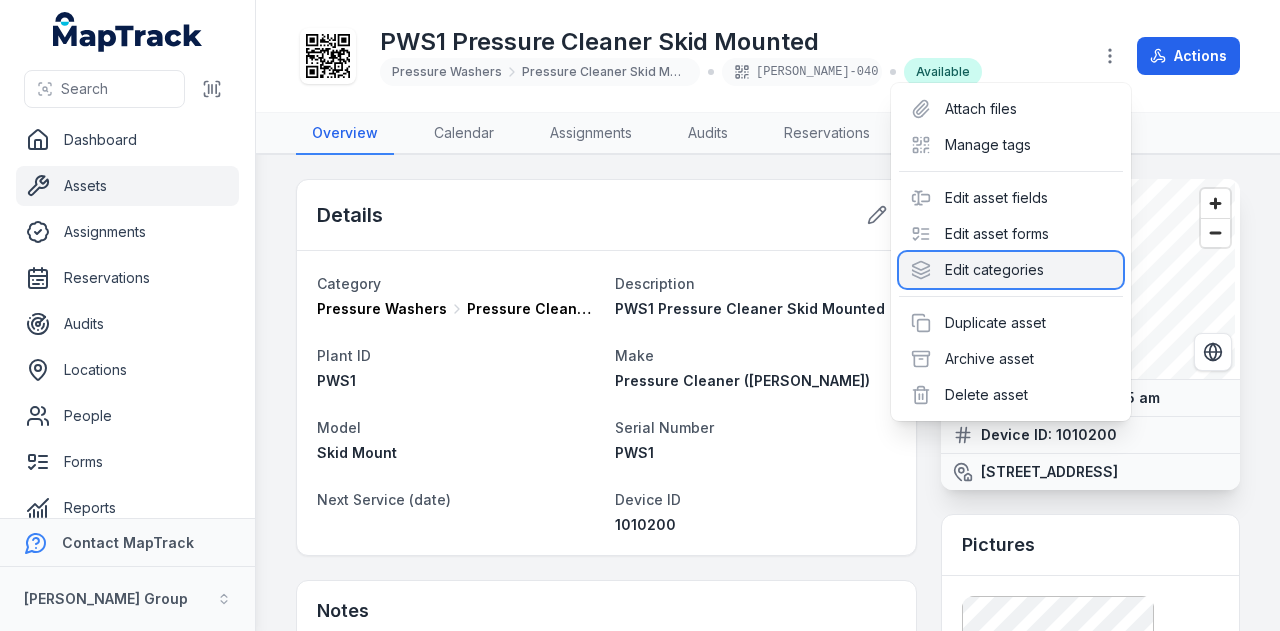 click on "Edit categories" at bounding box center (1011, 270) 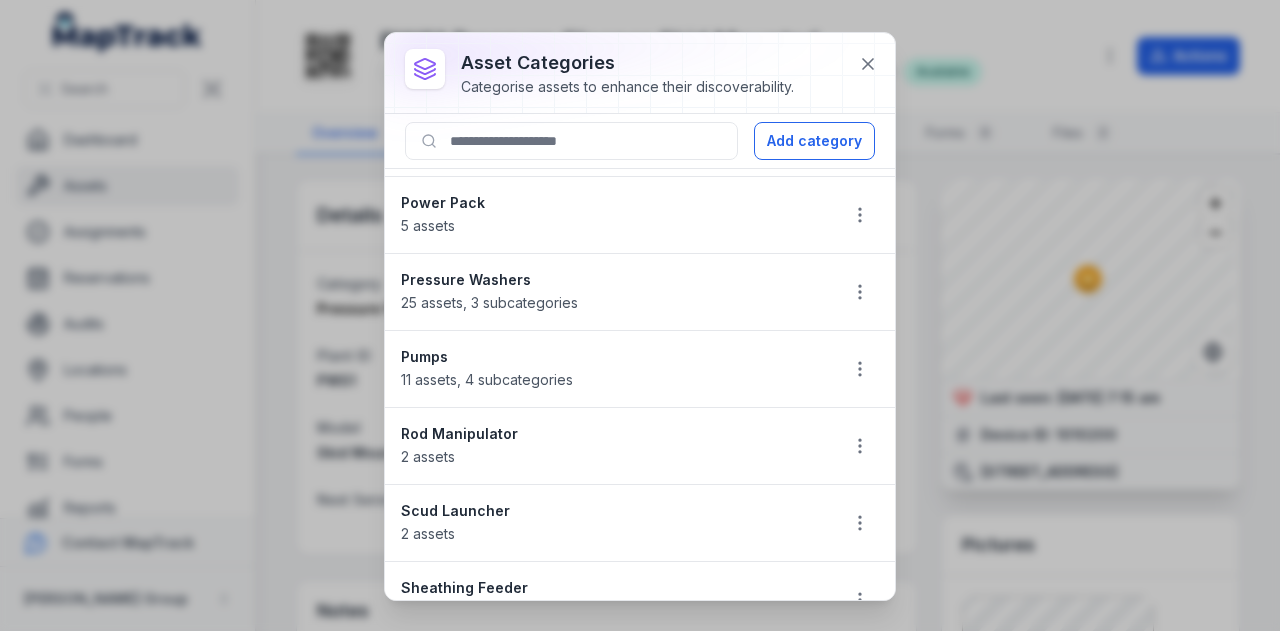 scroll, scrollTop: 1500, scrollLeft: 0, axis: vertical 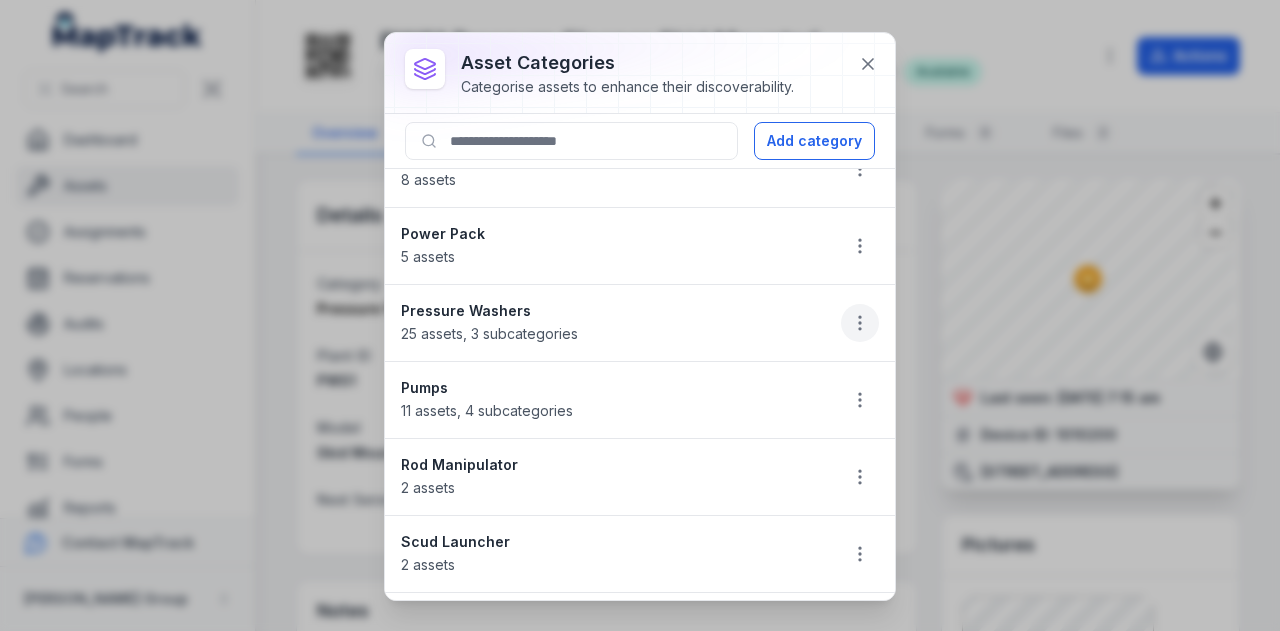 click 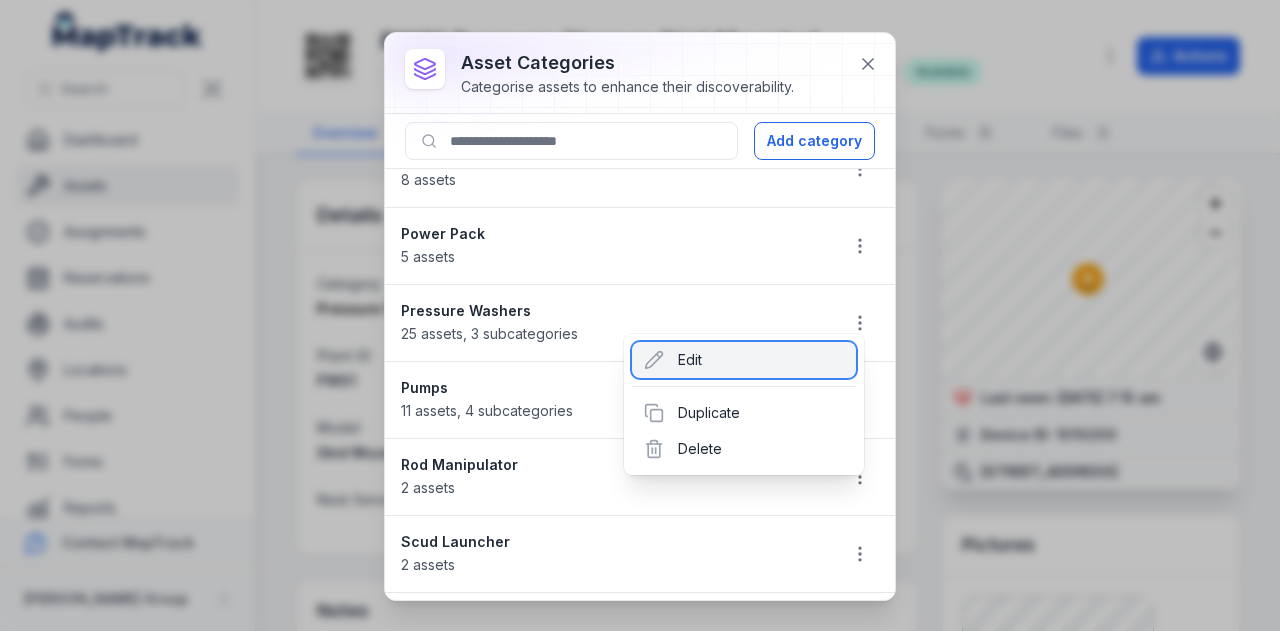 click on "Edit" at bounding box center (744, 360) 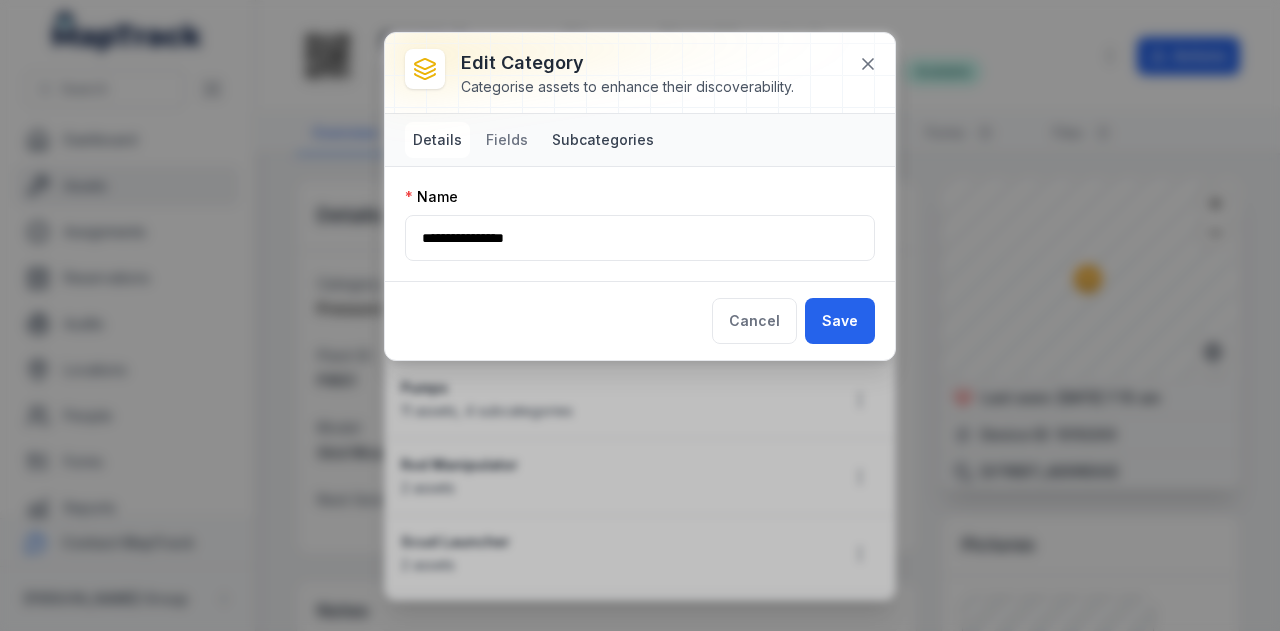click on "Subcategories" at bounding box center (603, 140) 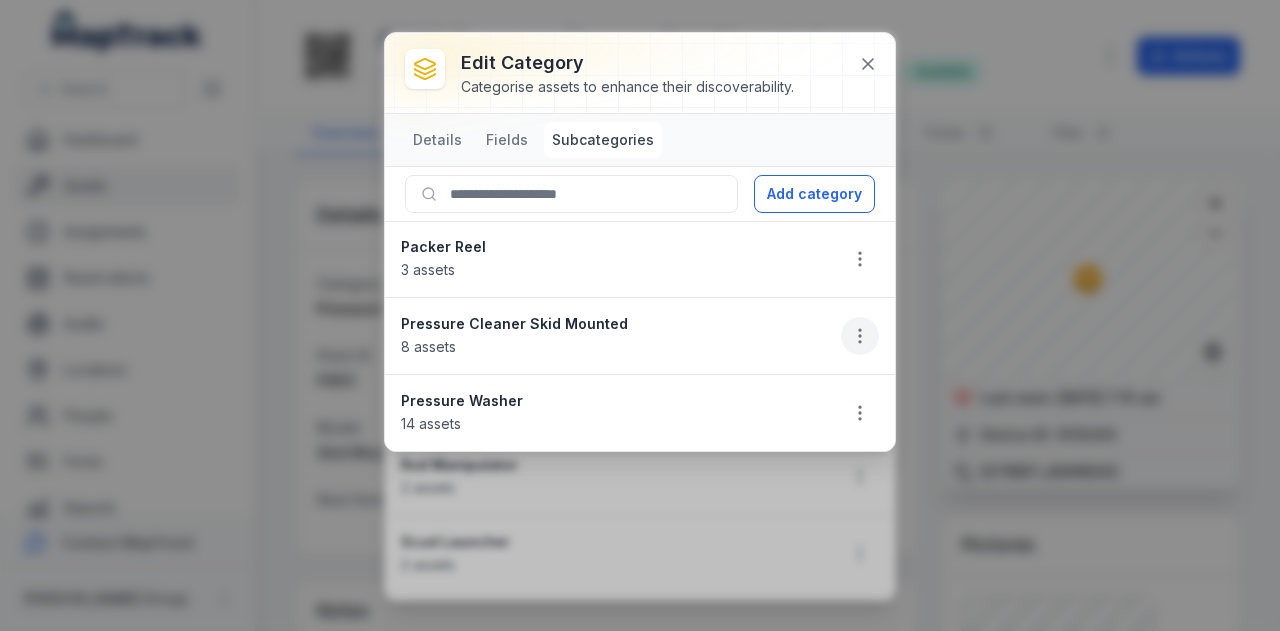 click 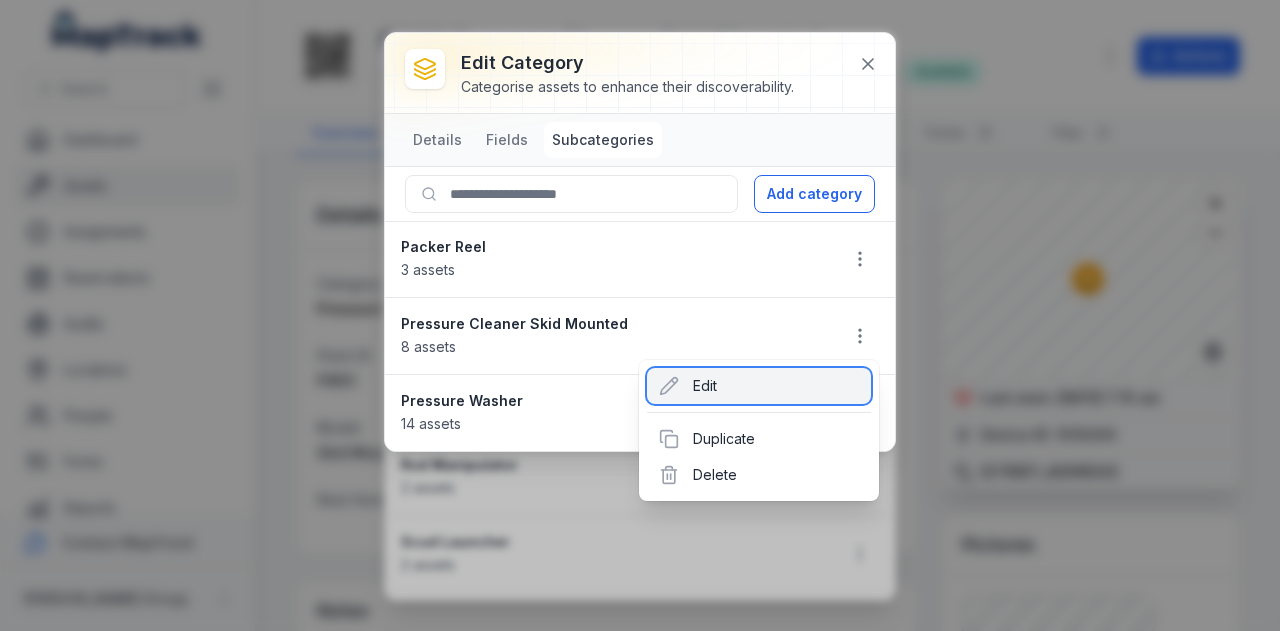 click on "Edit" at bounding box center (759, 386) 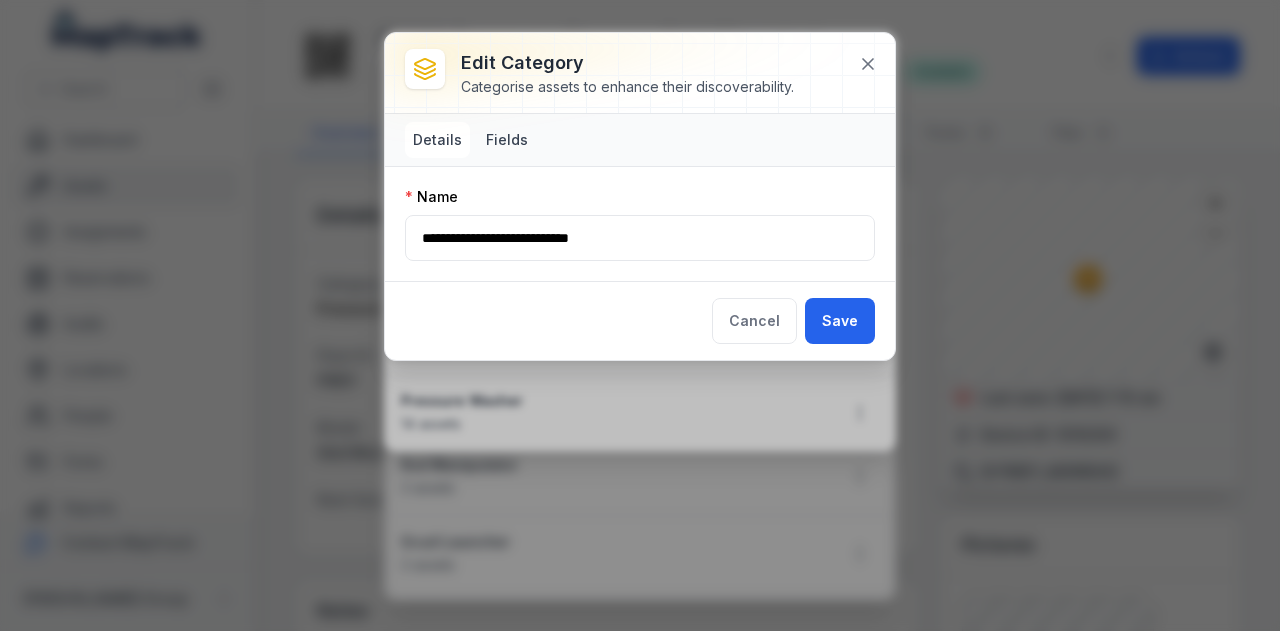 click on "Fields" at bounding box center (507, 140) 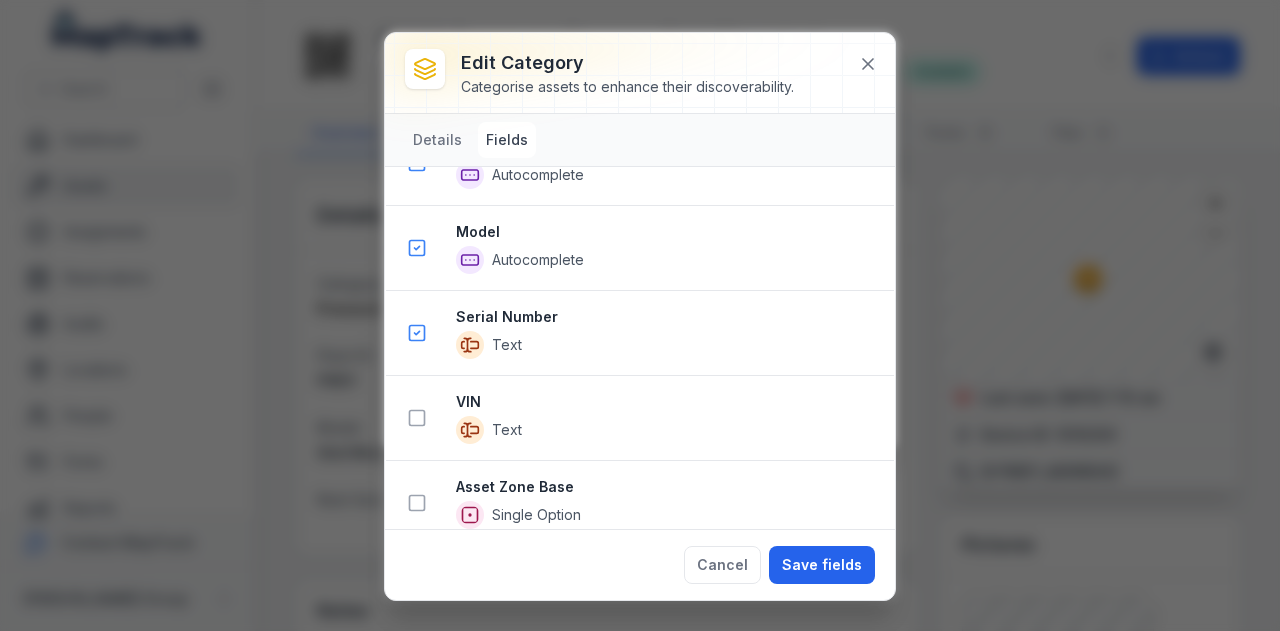 scroll, scrollTop: 900, scrollLeft: 0, axis: vertical 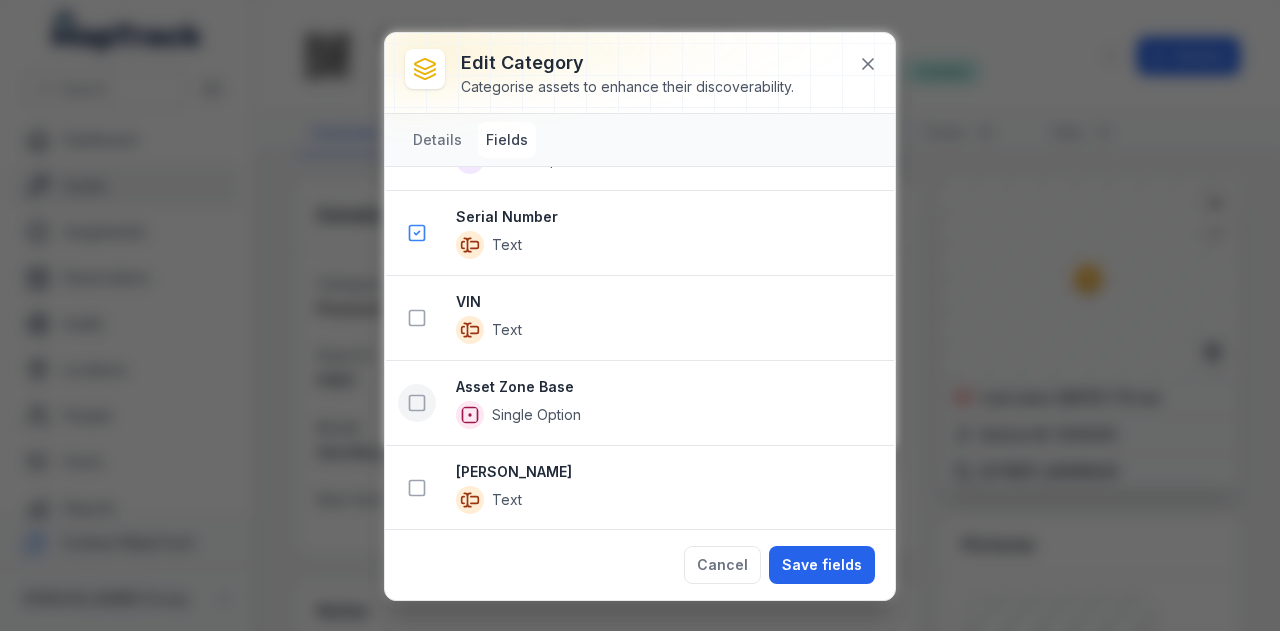 click 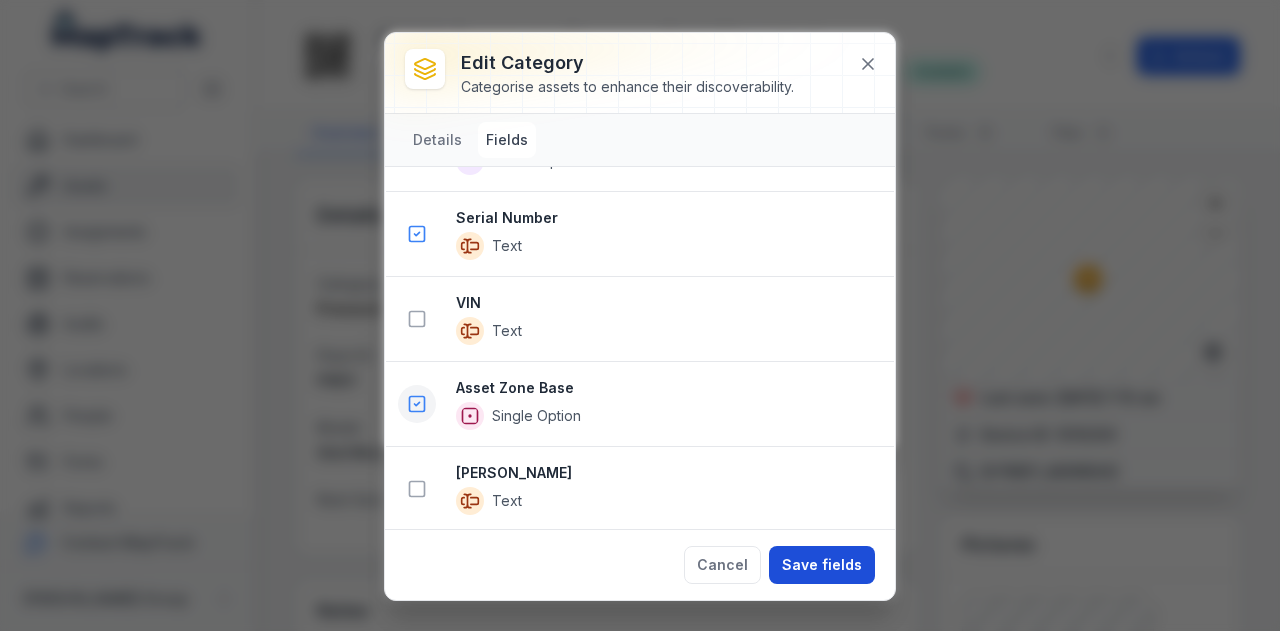 click on "Save fields" at bounding box center (822, 565) 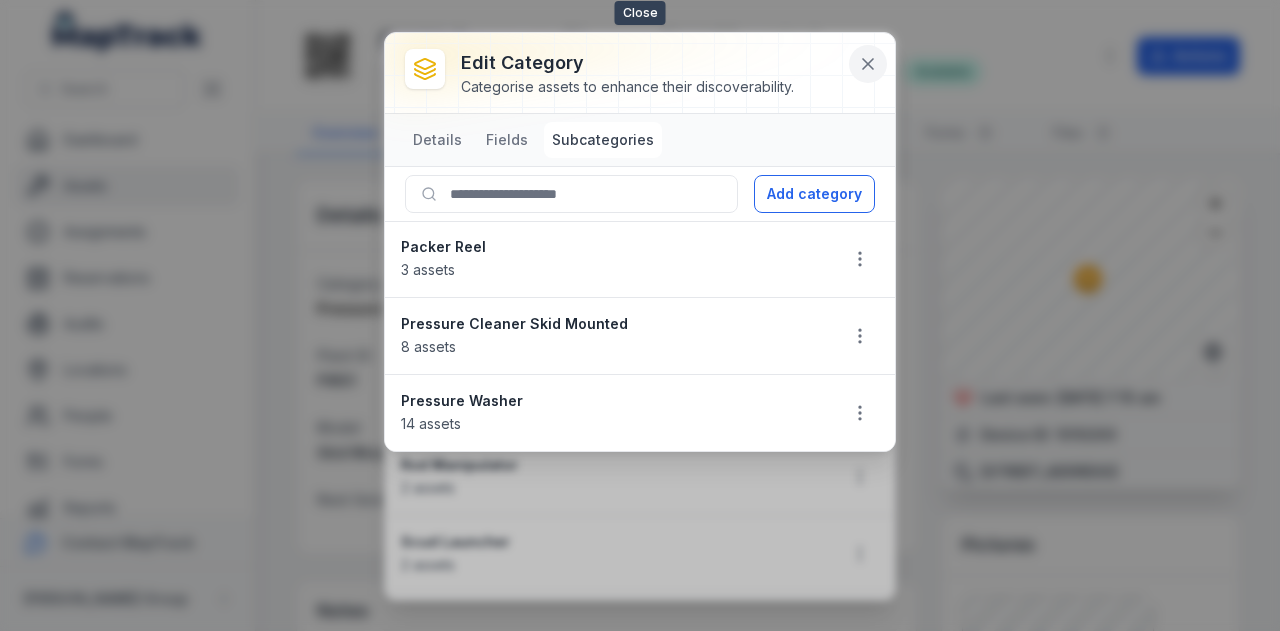 click 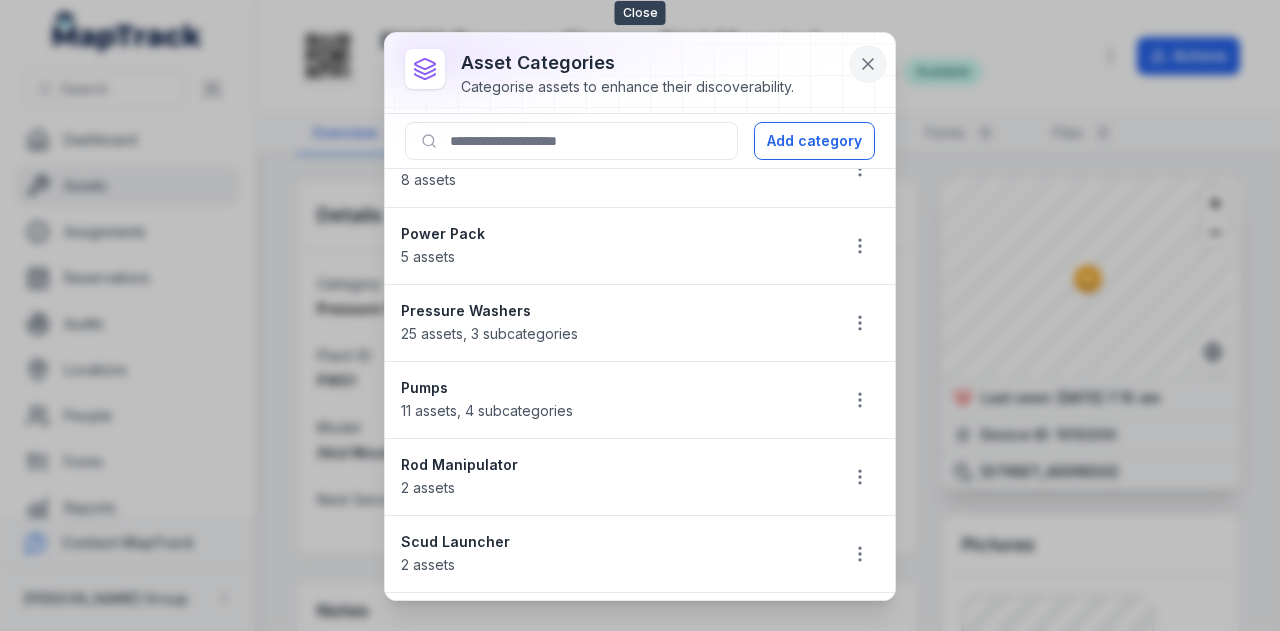 click at bounding box center (868, 64) 